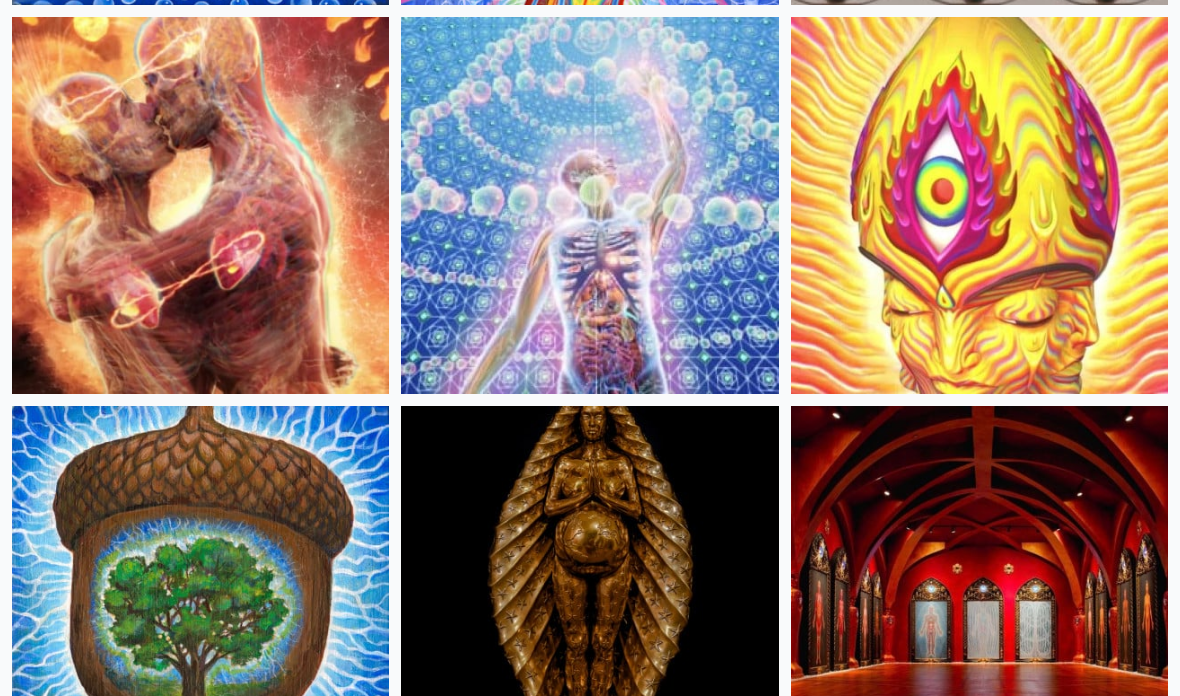 scroll, scrollTop: 1014, scrollLeft: 0, axis: vertical 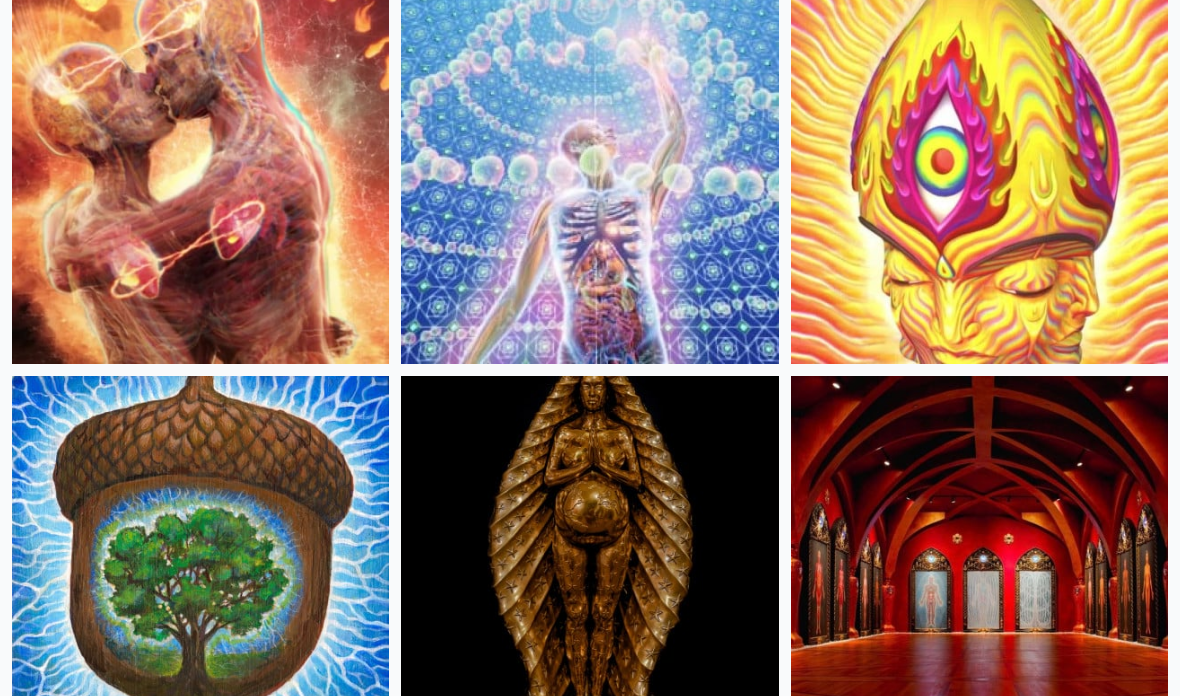 click at bounding box center (200, 176) 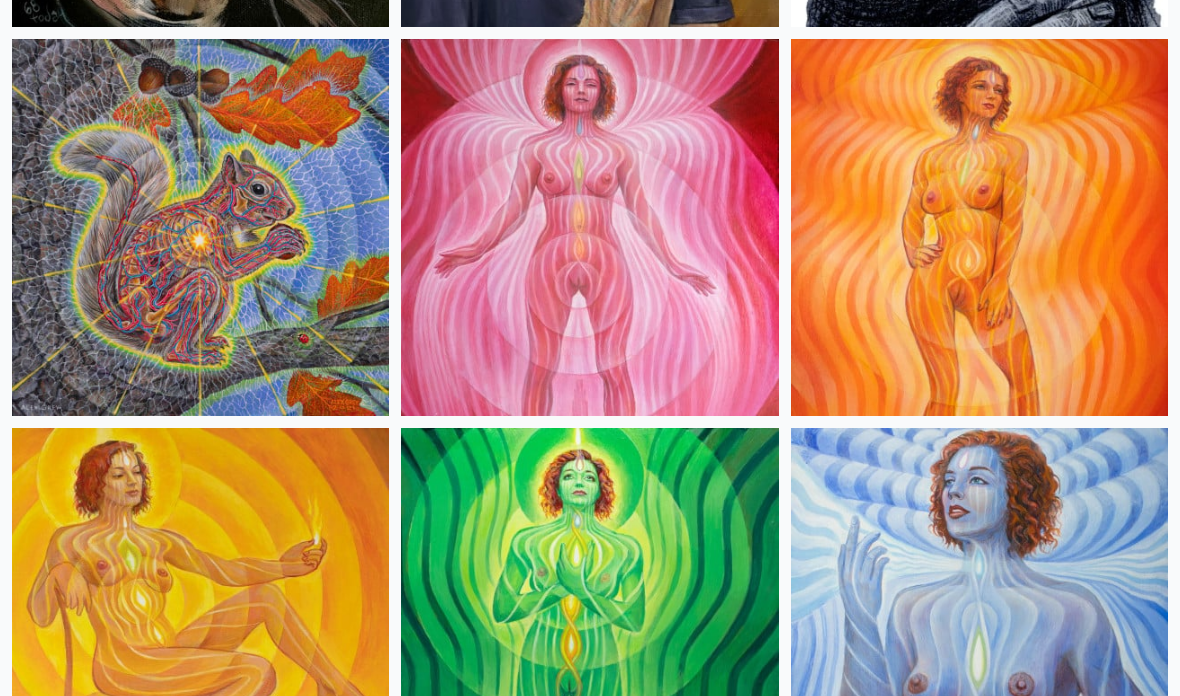 scroll, scrollTop: 2132, scrollLeft: 0, axis: vertical 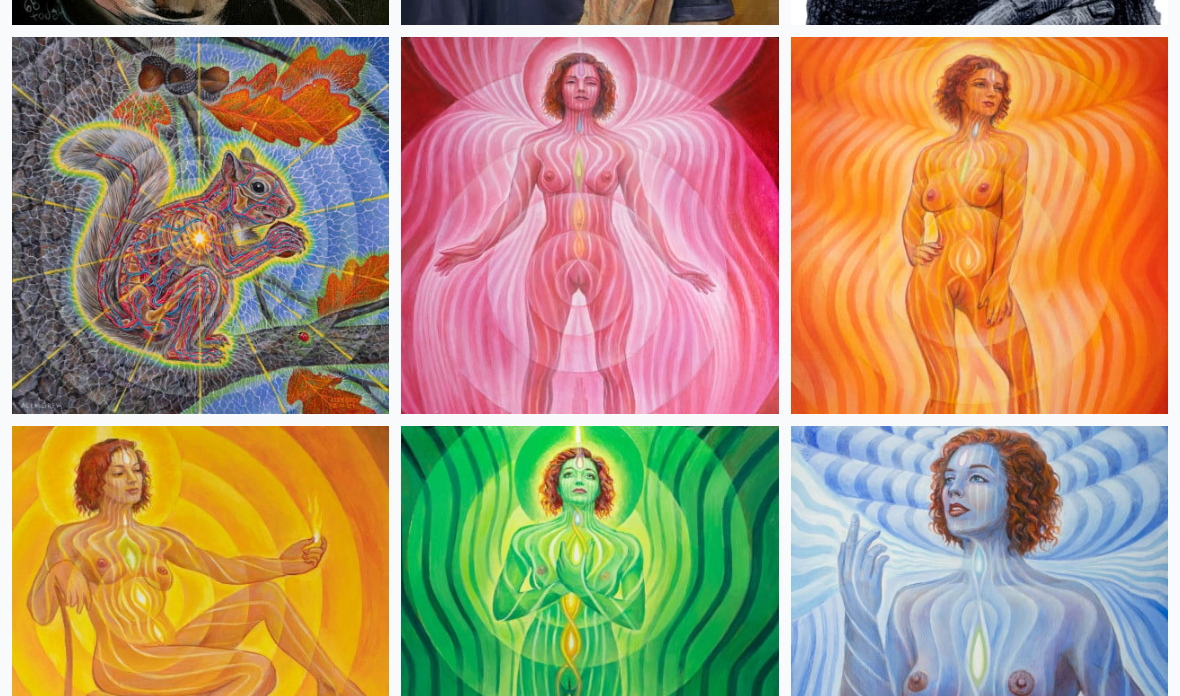 click at bounding box center (979, 226) 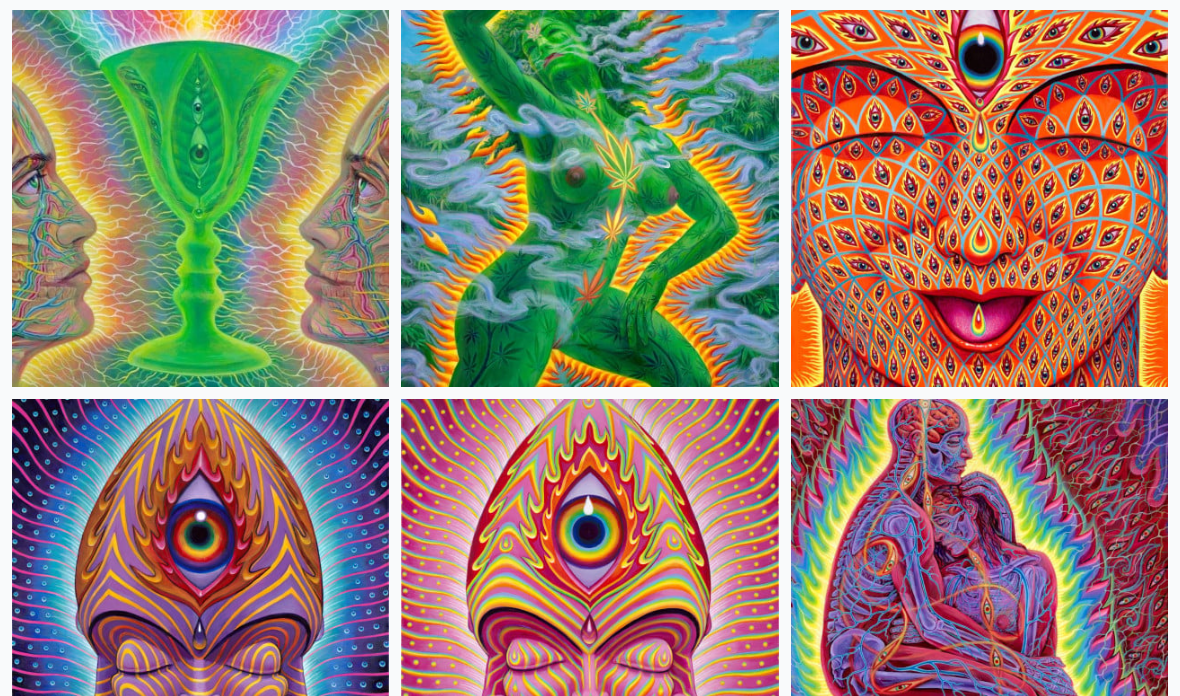 scroll, scrollTop: 6428, scrollLeft: 0, axis: vertical 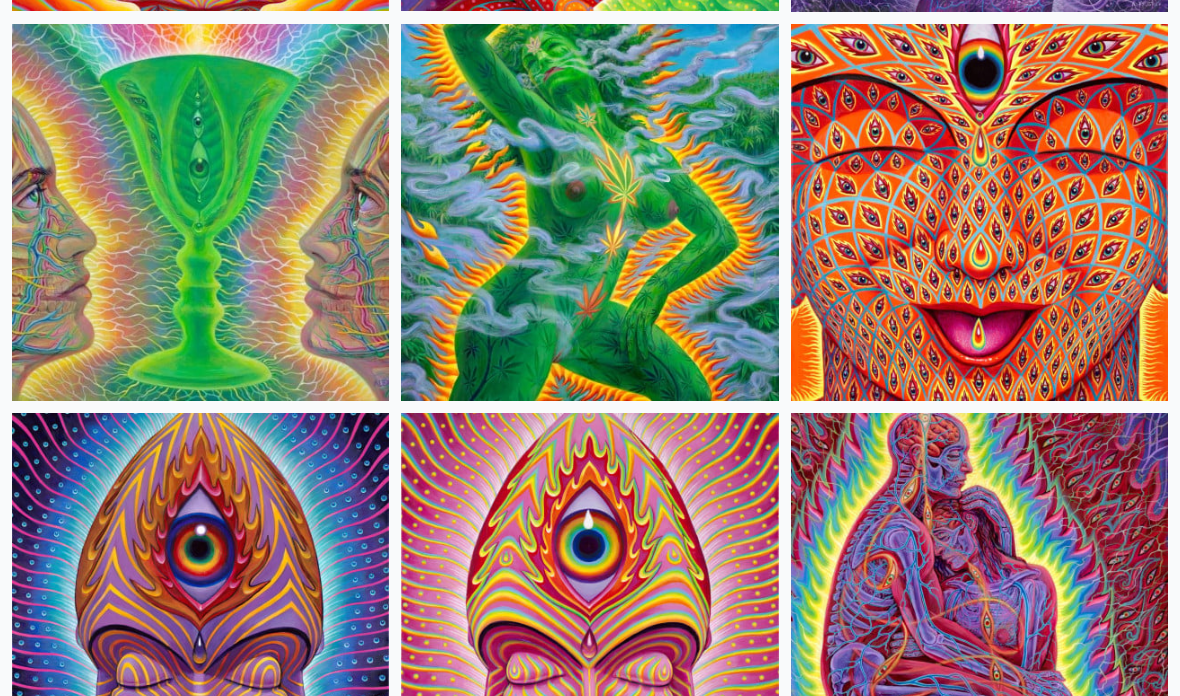 click at bounding box center [979, 213] 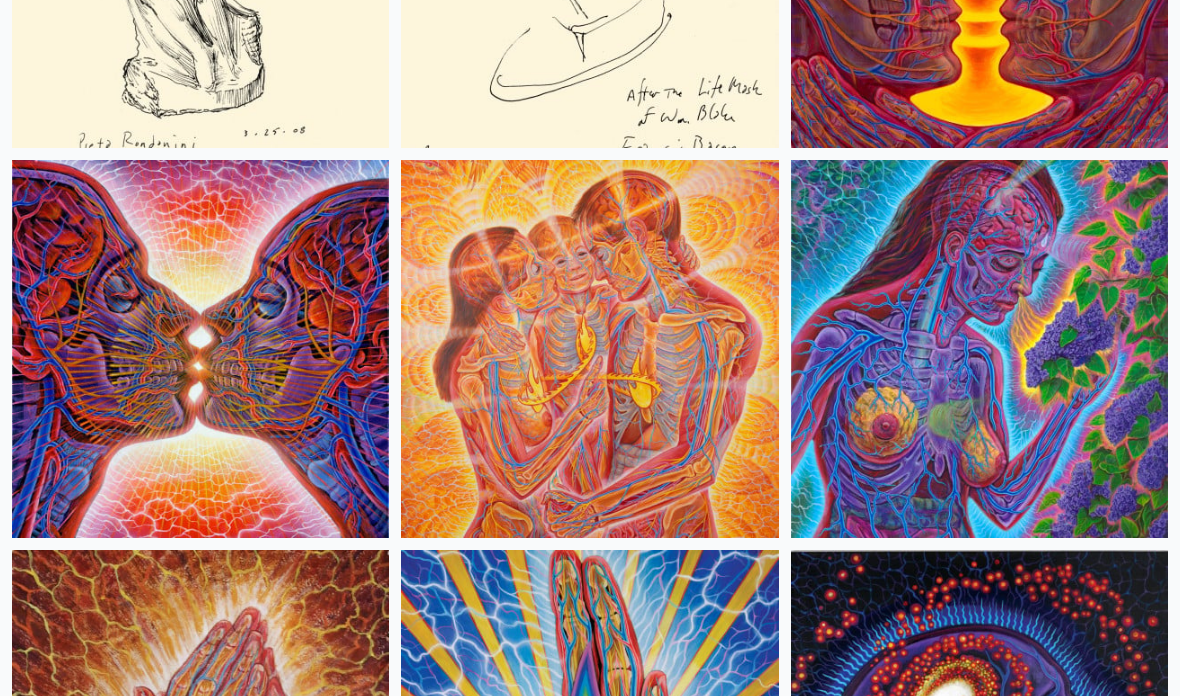 scroll, scrollTop: 11743, scrollLeft: 0, axis: vertical 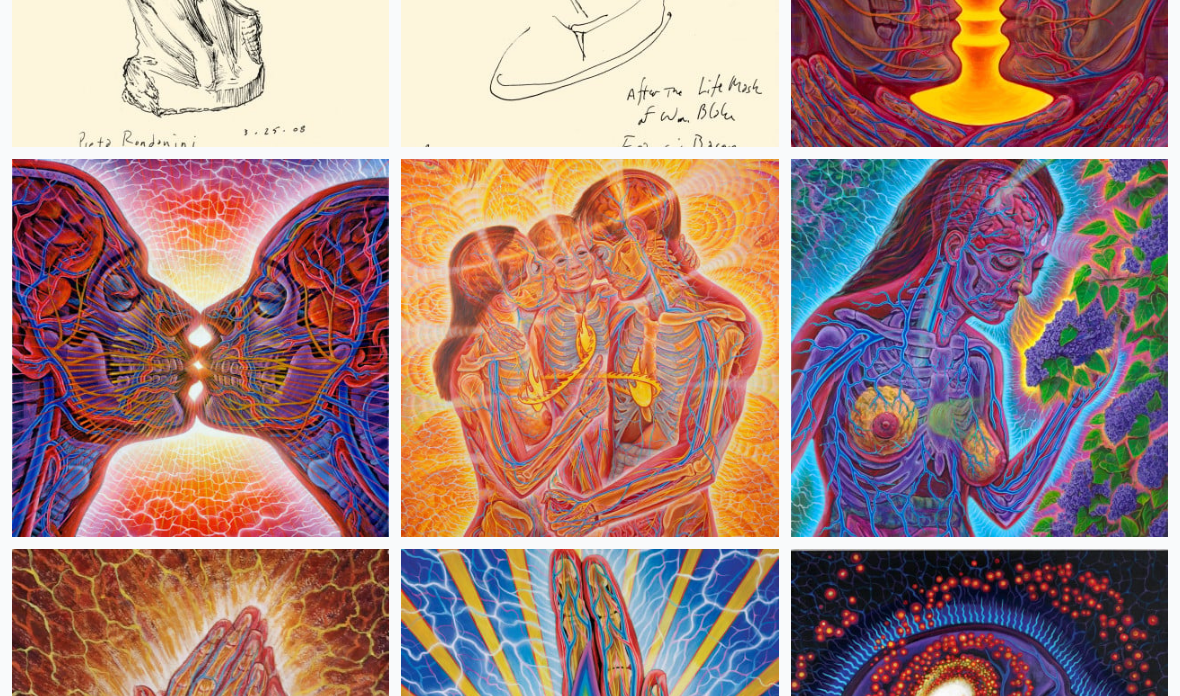 click at bounding box center (589, 348) 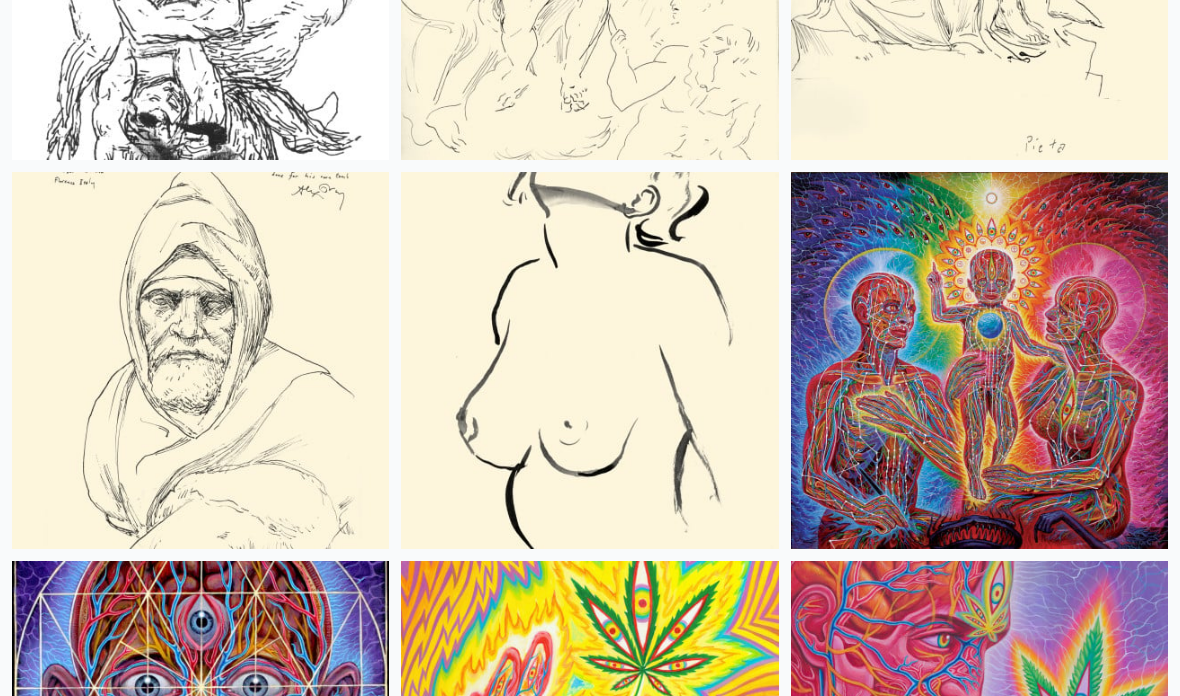 scroll, scrollTop: 13680, scrollLeft: 0, axis: vertical 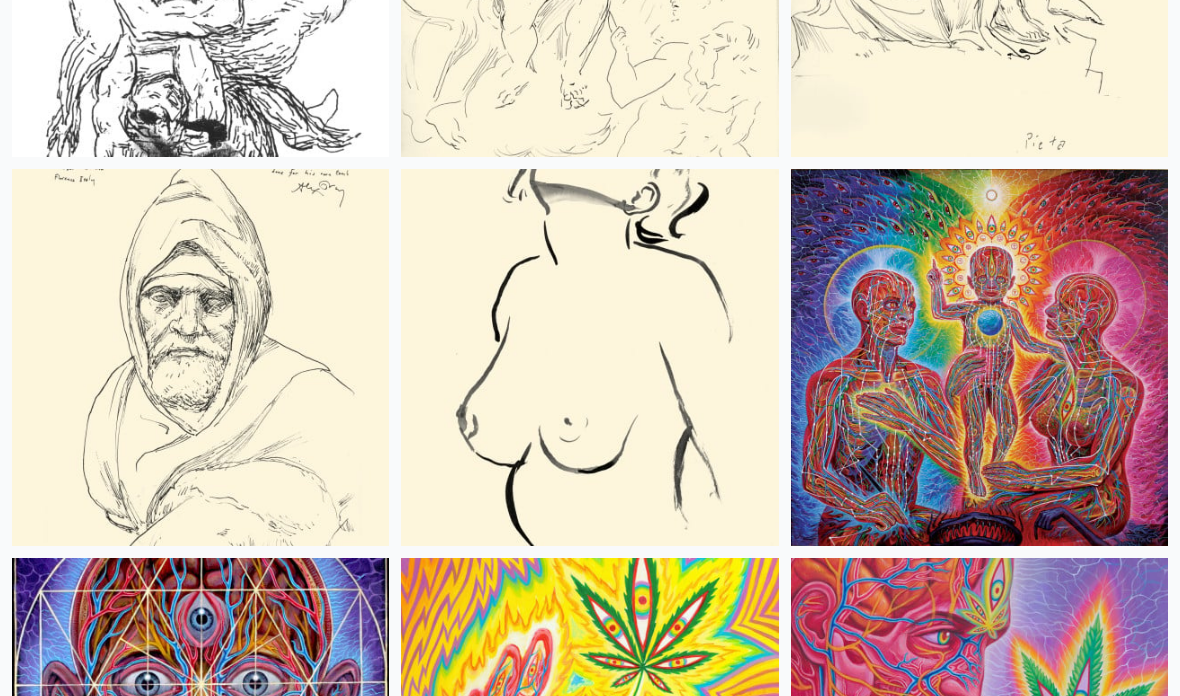 click at bounding box center (589, 358) 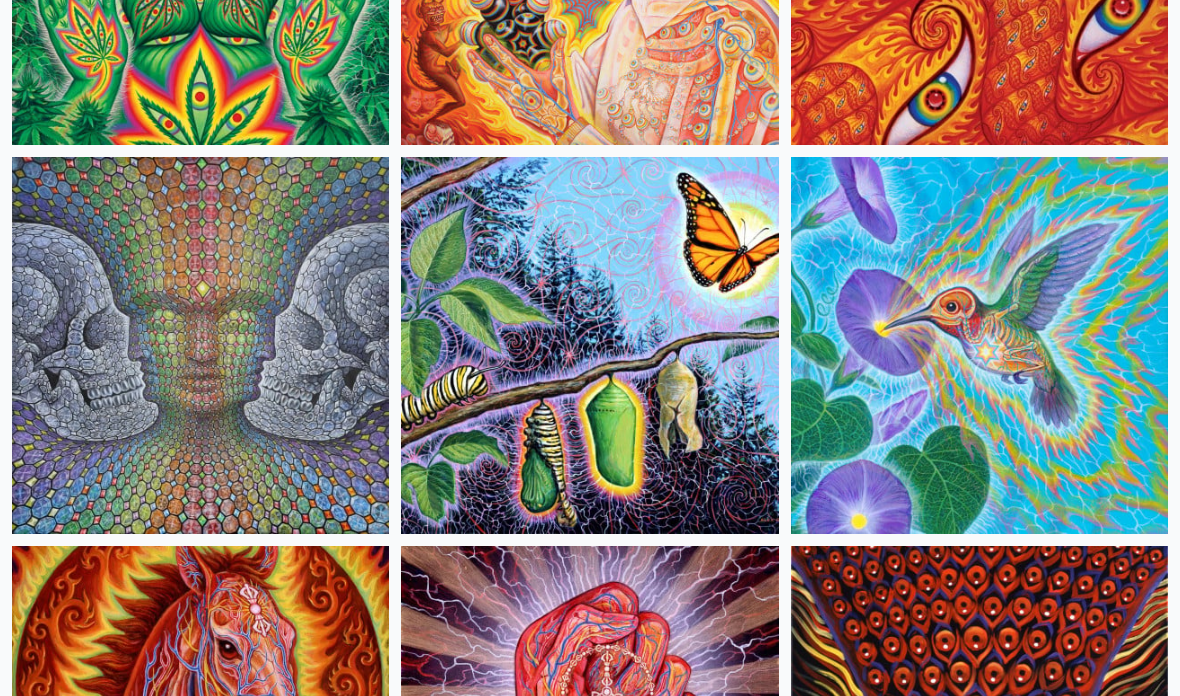 scroll, scrollTop: 16025, scrollLeft: 0, axis: vertical 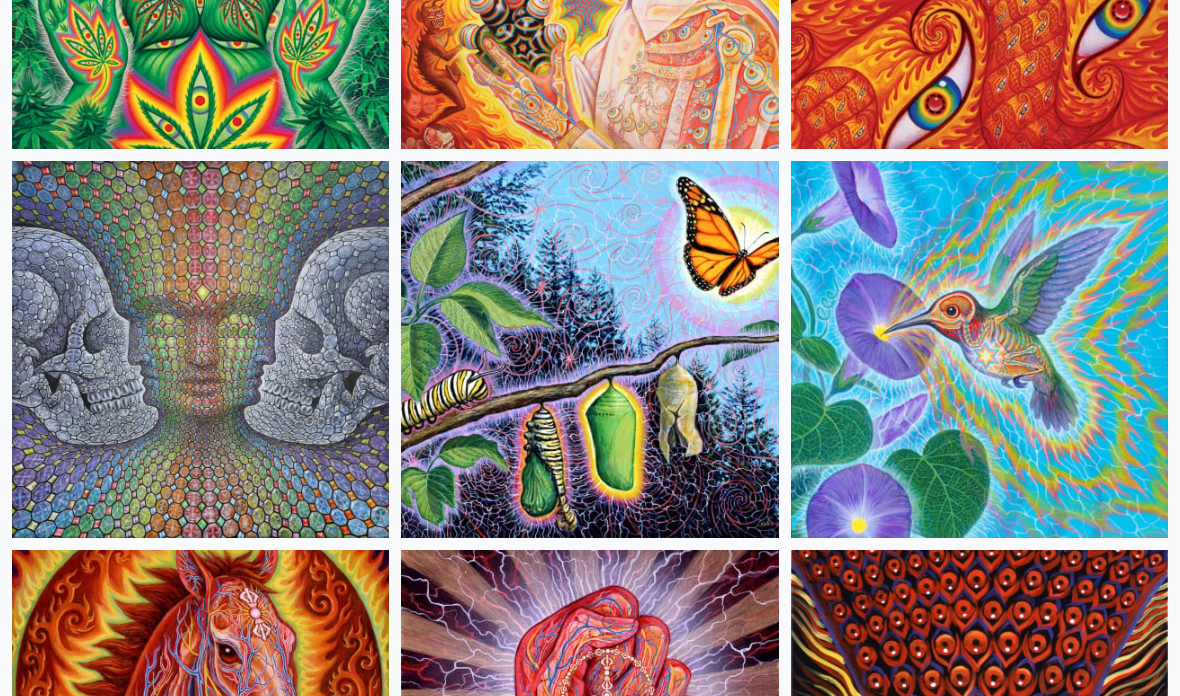 click at bounding box center [200, 349] 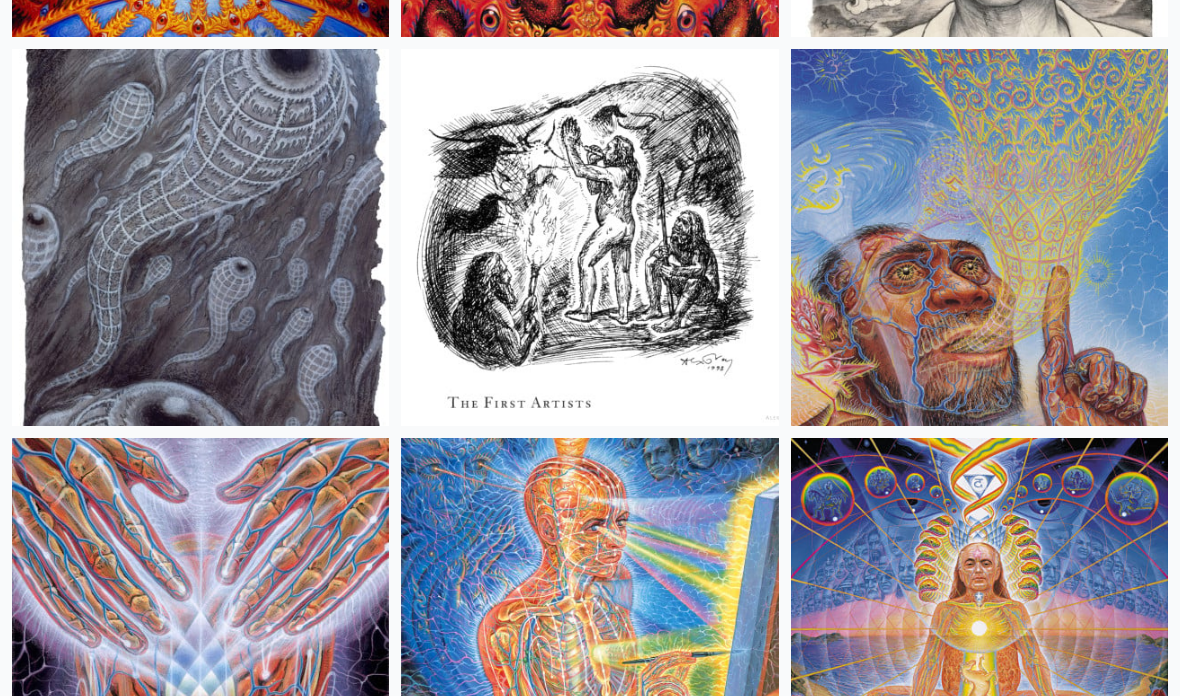 scroll, scrollTop: 23541, scrollLeft: 0, axis: vertical 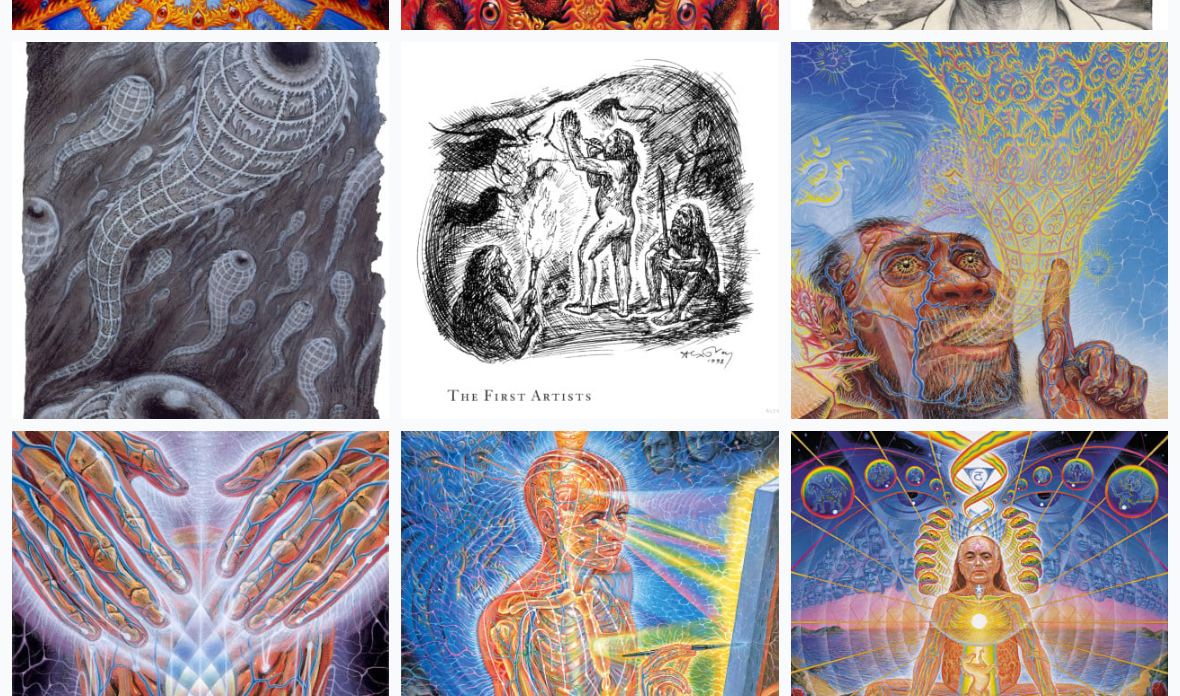click at bounding box center (979, 620) 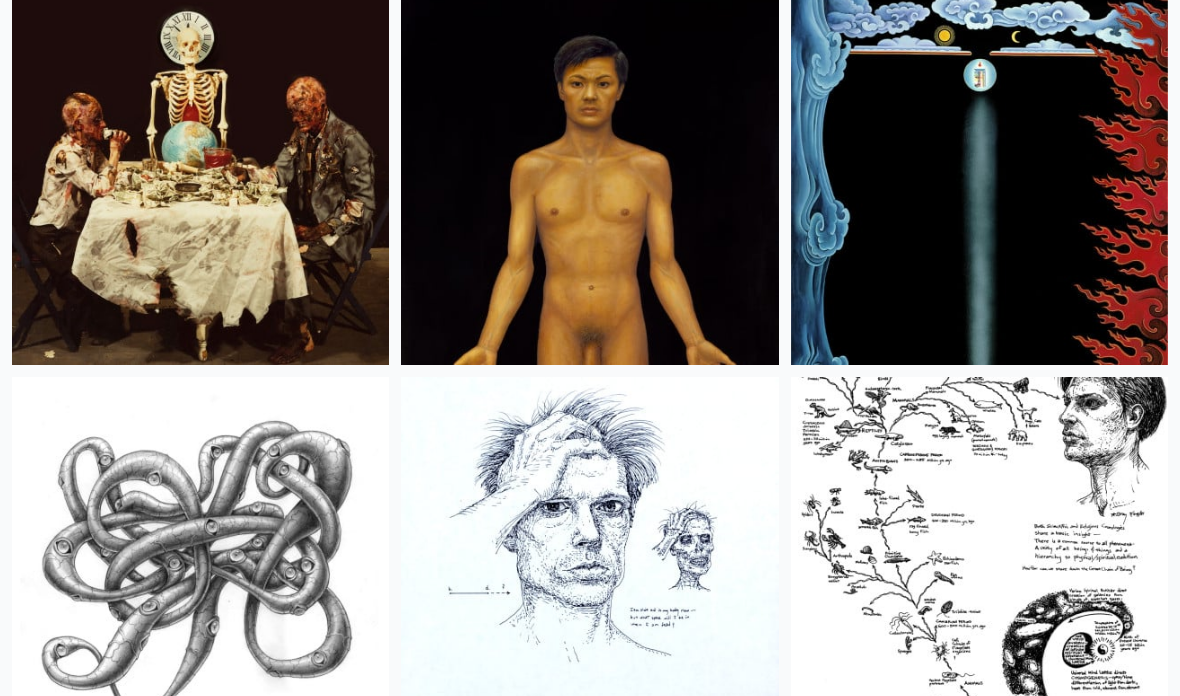 scroll, scrollTop: 38417, scrollLeft: 0, axis: vertical 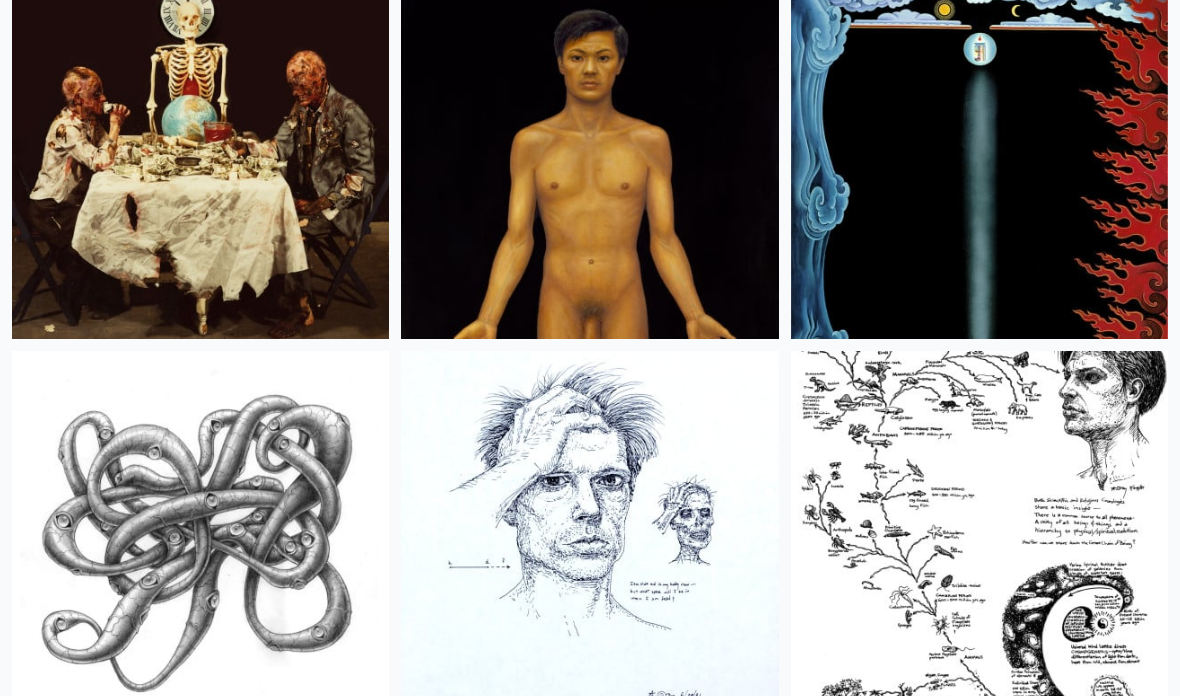 click at bounding box center (589, 150) 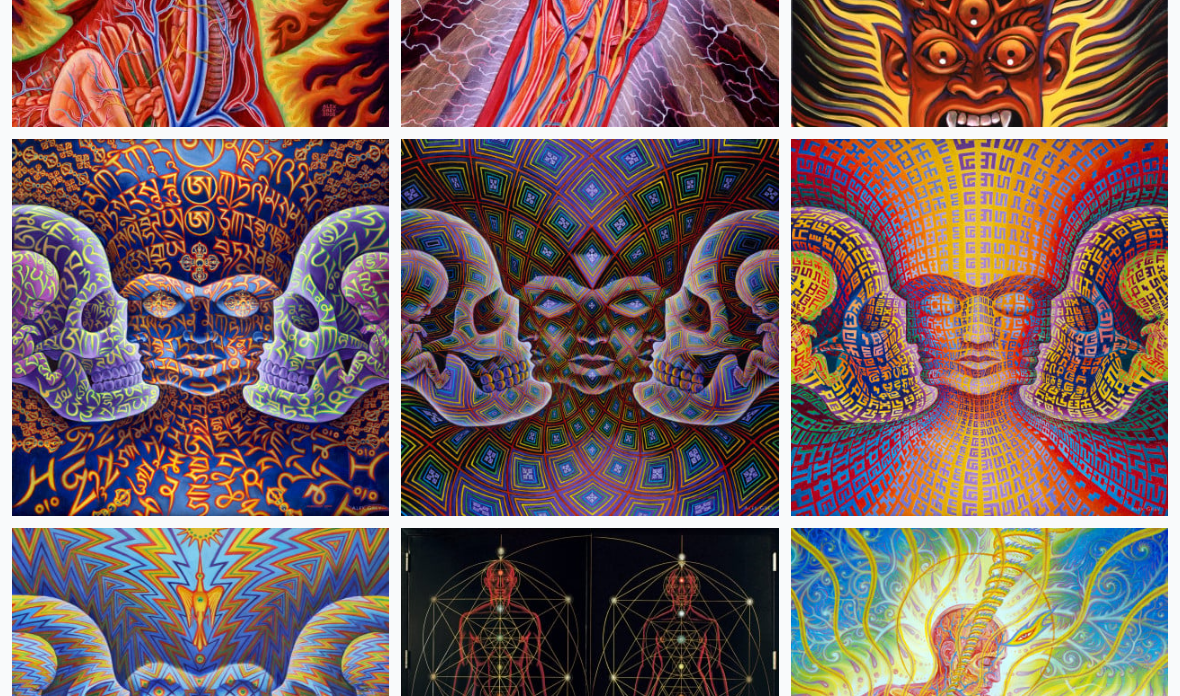 scroll, scrollTop: 16826, scrollLeft: 0, axis: vertical 